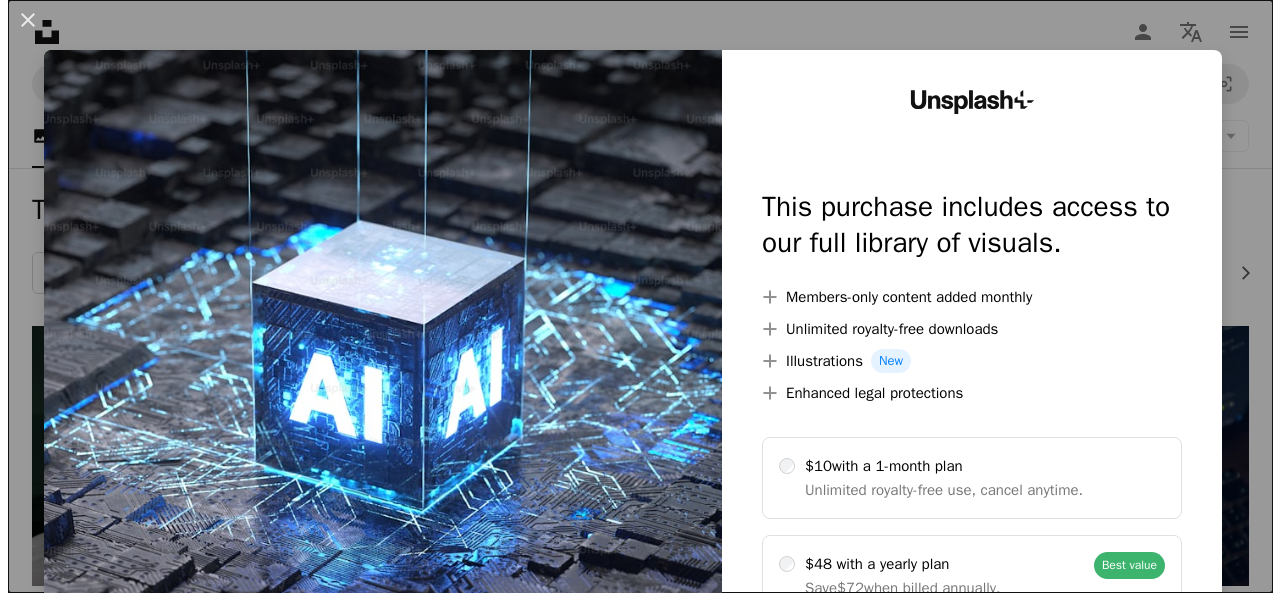scroll, scrollTop: 4129, scrollLeft: 0, axis: vertical 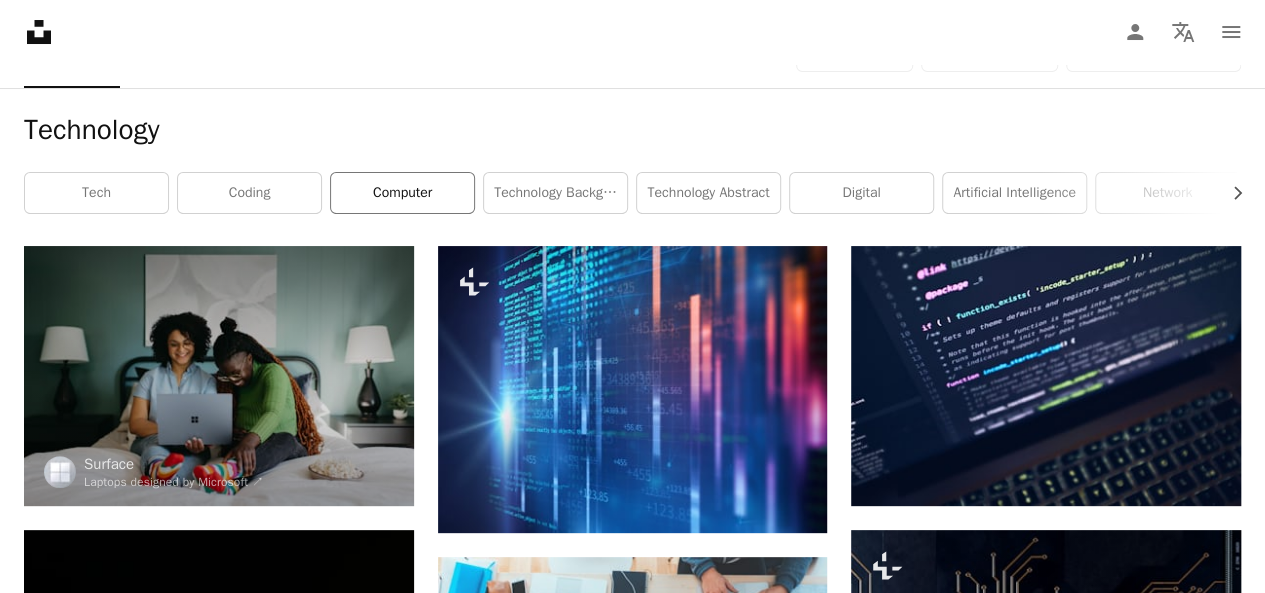 click on "computer" at bounding box center (402, 193) 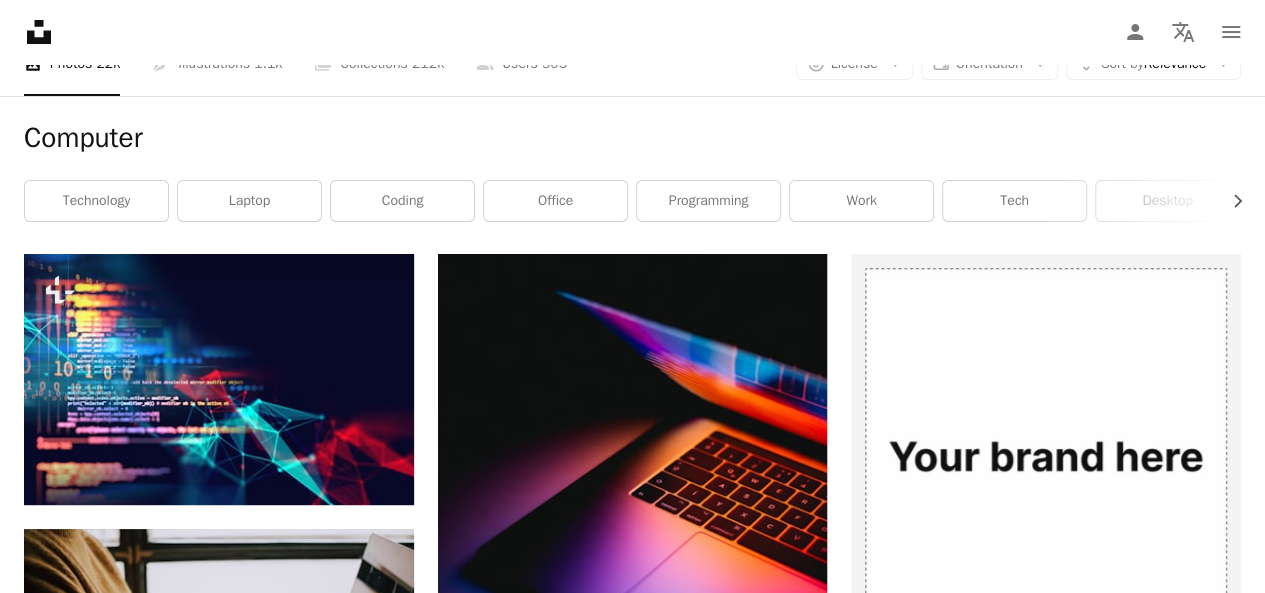scroll, scrollTop: 0, scrollLeft: 0, axis: both 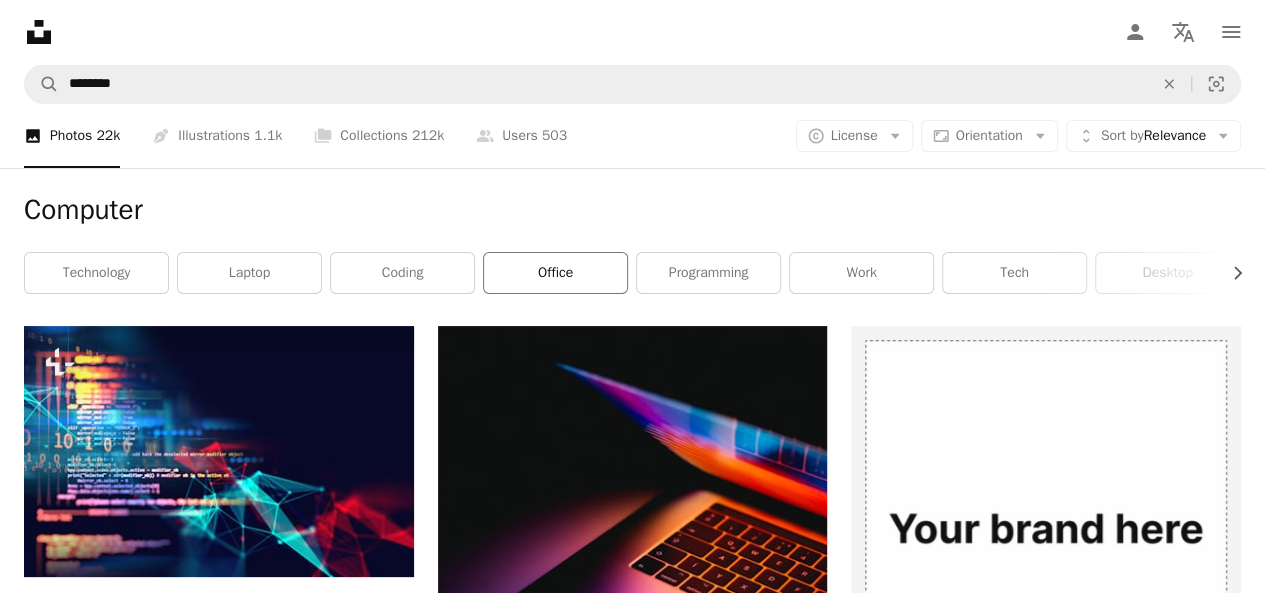 click on "office" at bounding box center [555, 273] 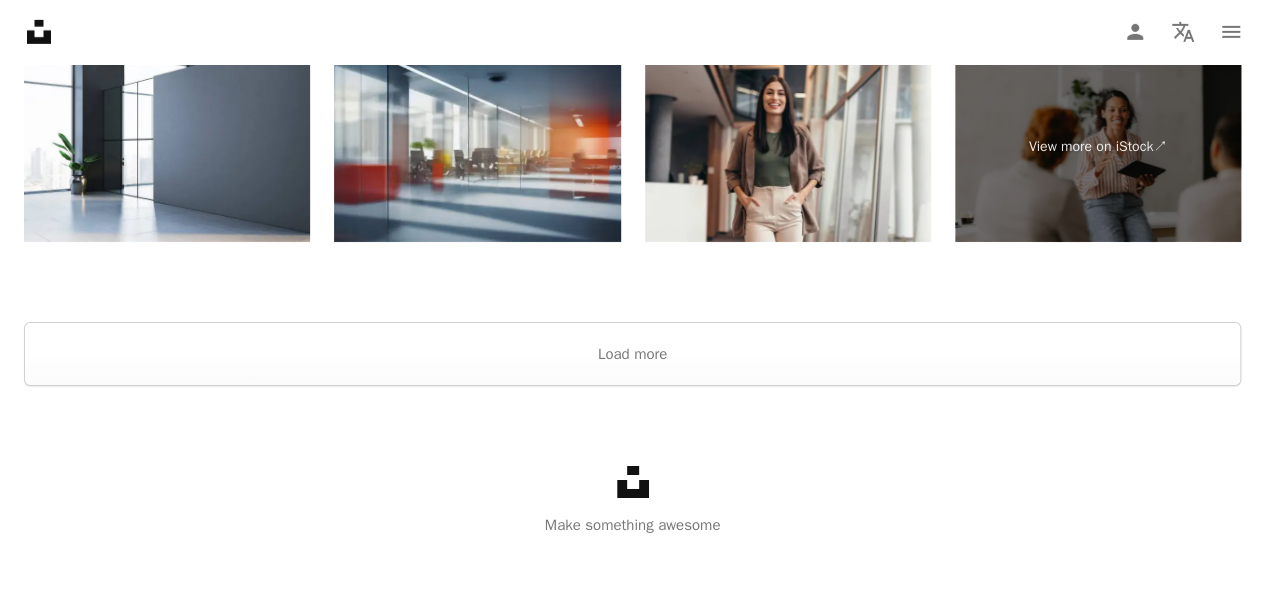 scroll, scrollTop: 3342, scrollLeft: 0, axis: vertical 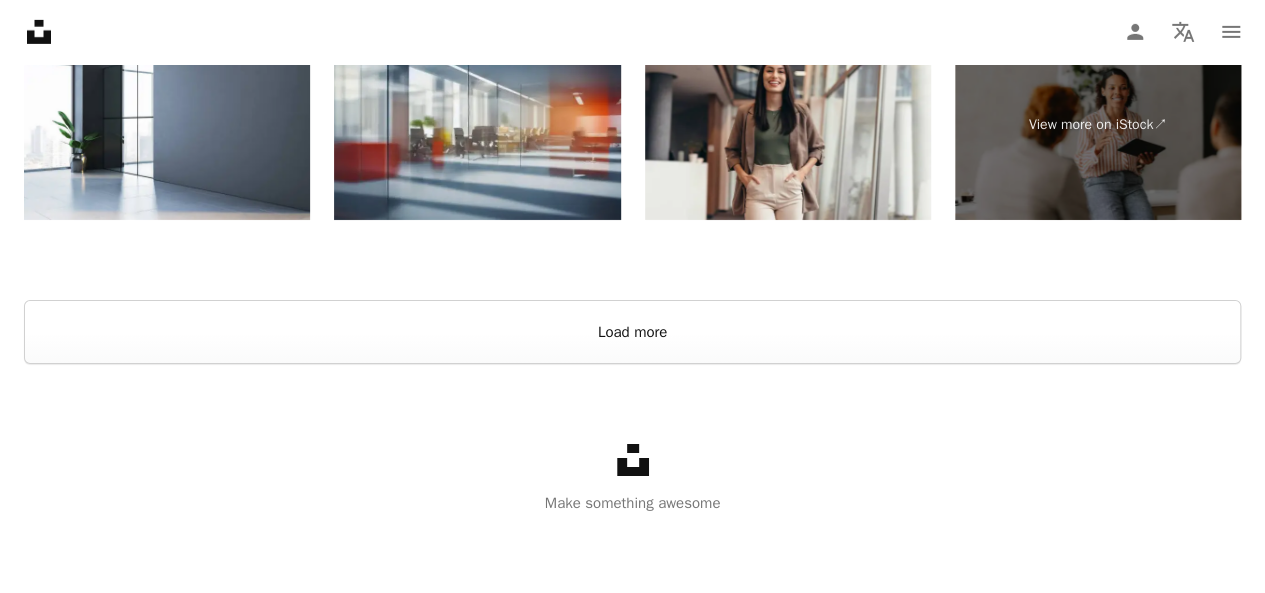 click on "Load more" at bounding box center (632, 332) 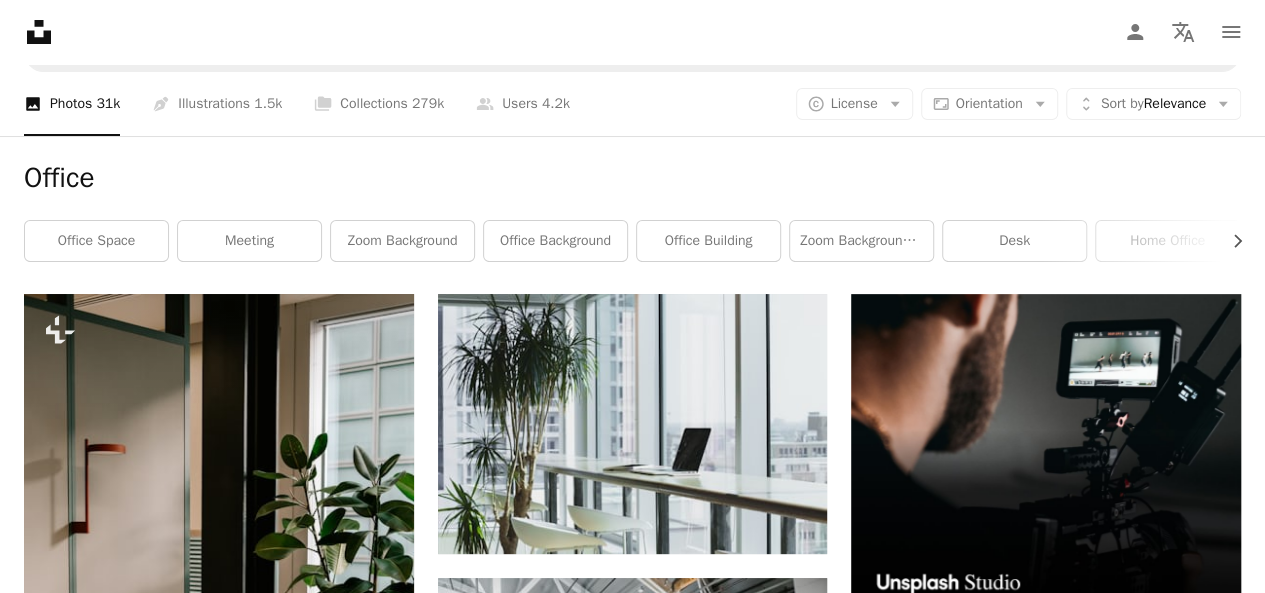 scroll, scrollTop: 0, scrollLeft: 0, axis: both 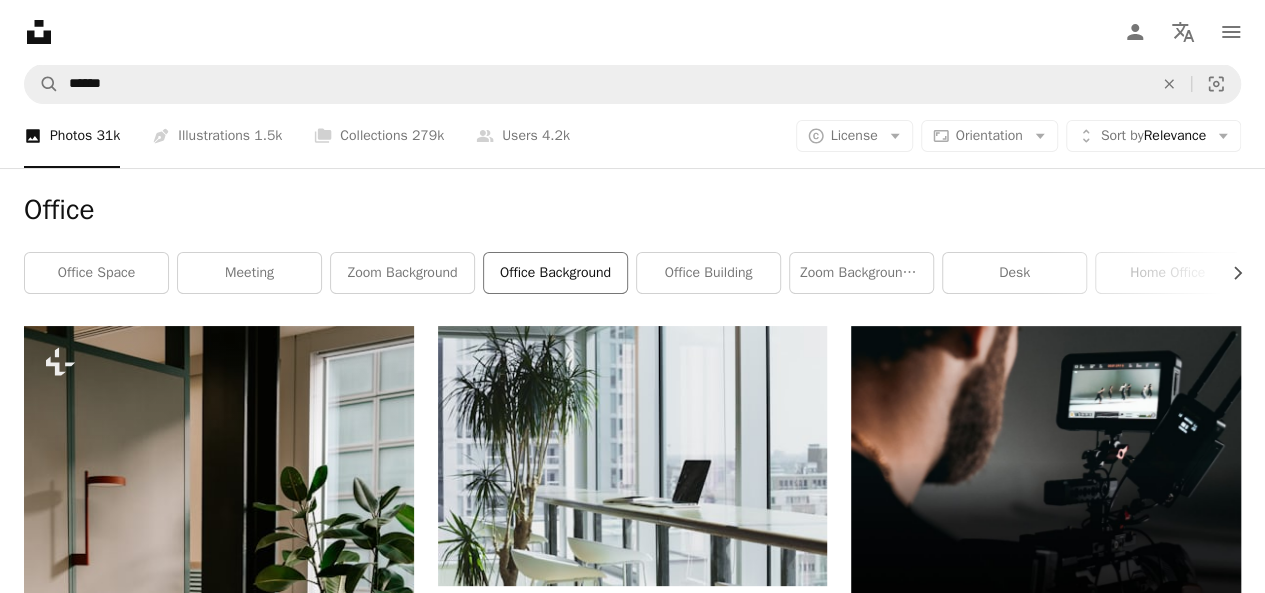 click on "office background" at bounding box center [555, 273] 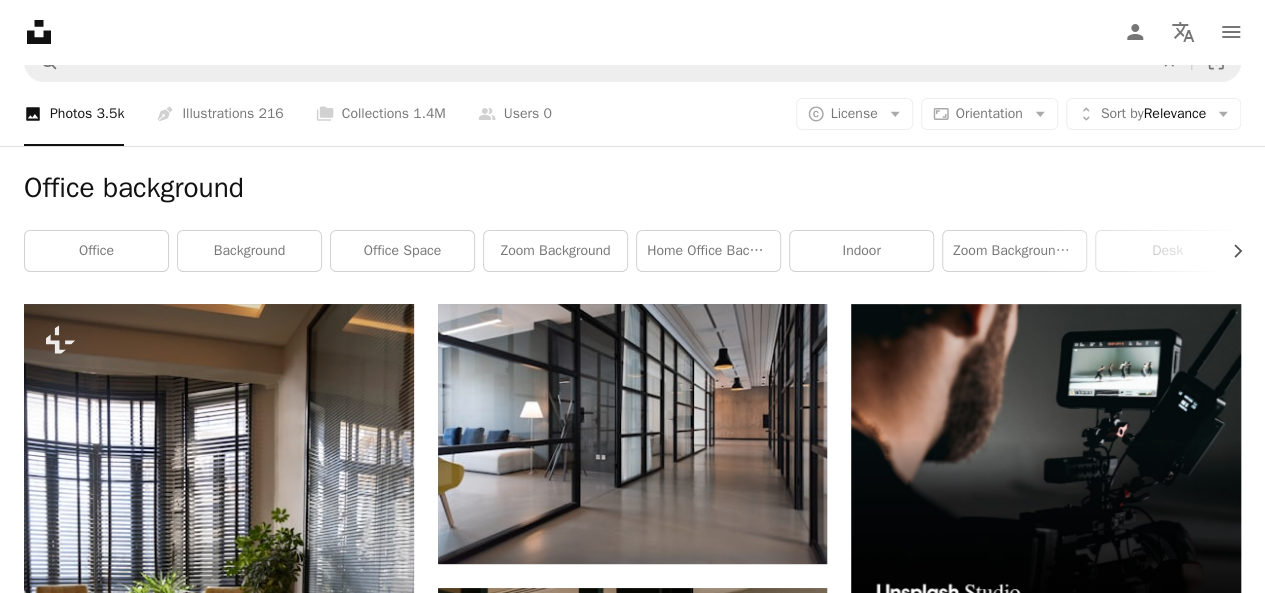 scroll, scrollTop: 0, scrollLeft: 0, axis: both 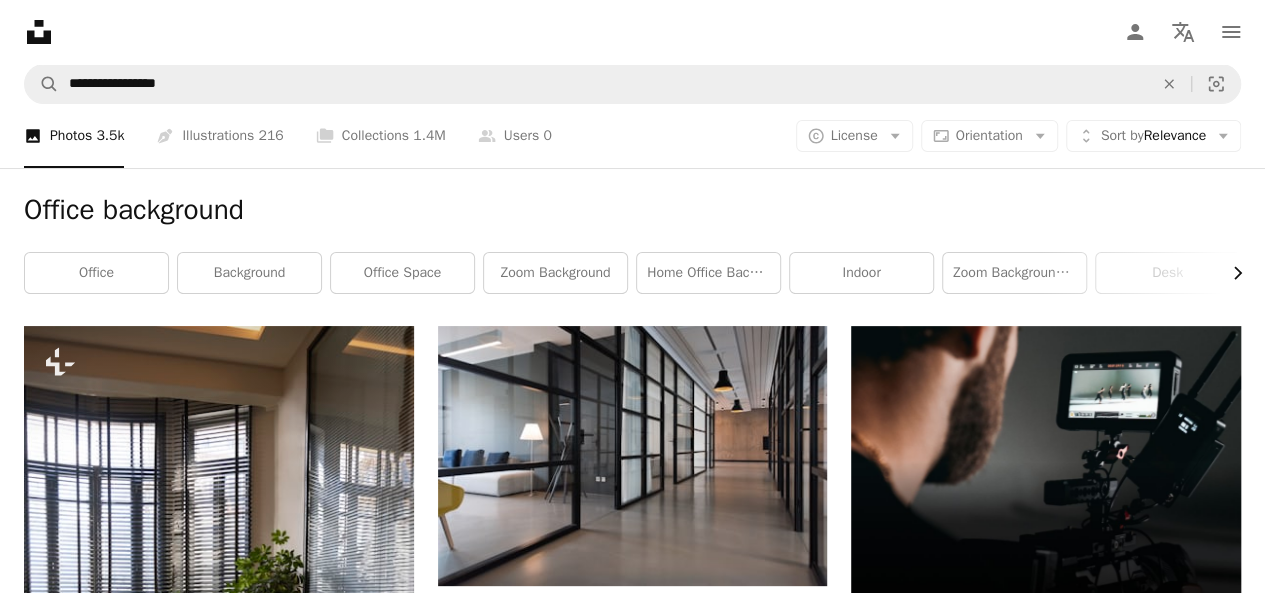 click on "Chevron right" 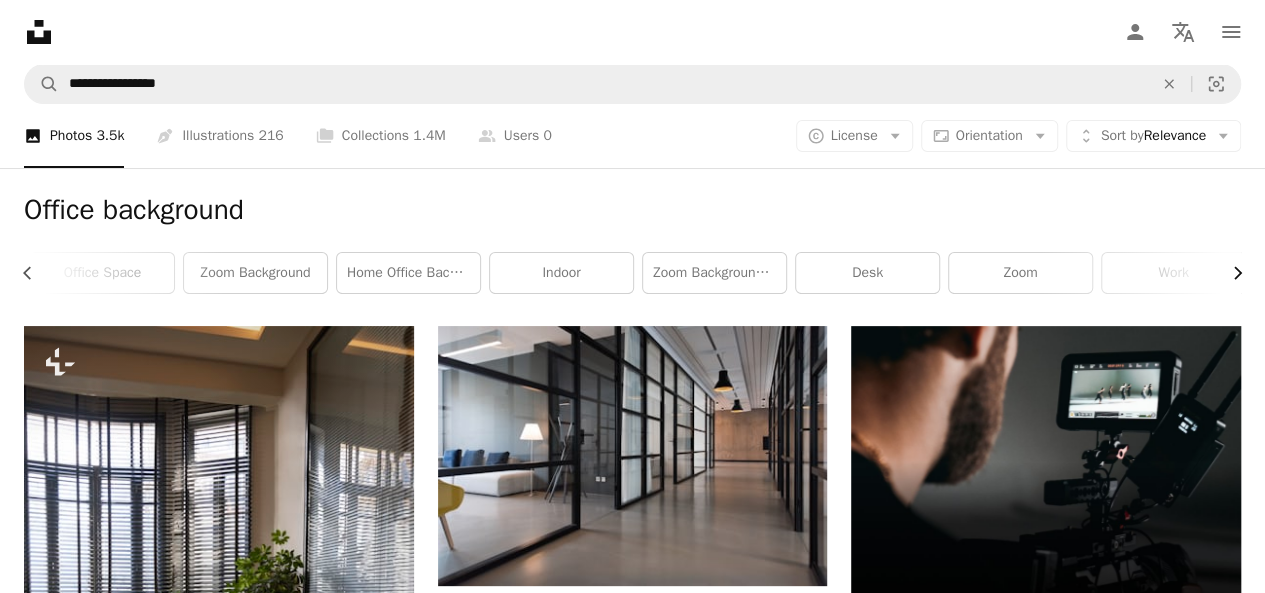 click on "Chevron right" 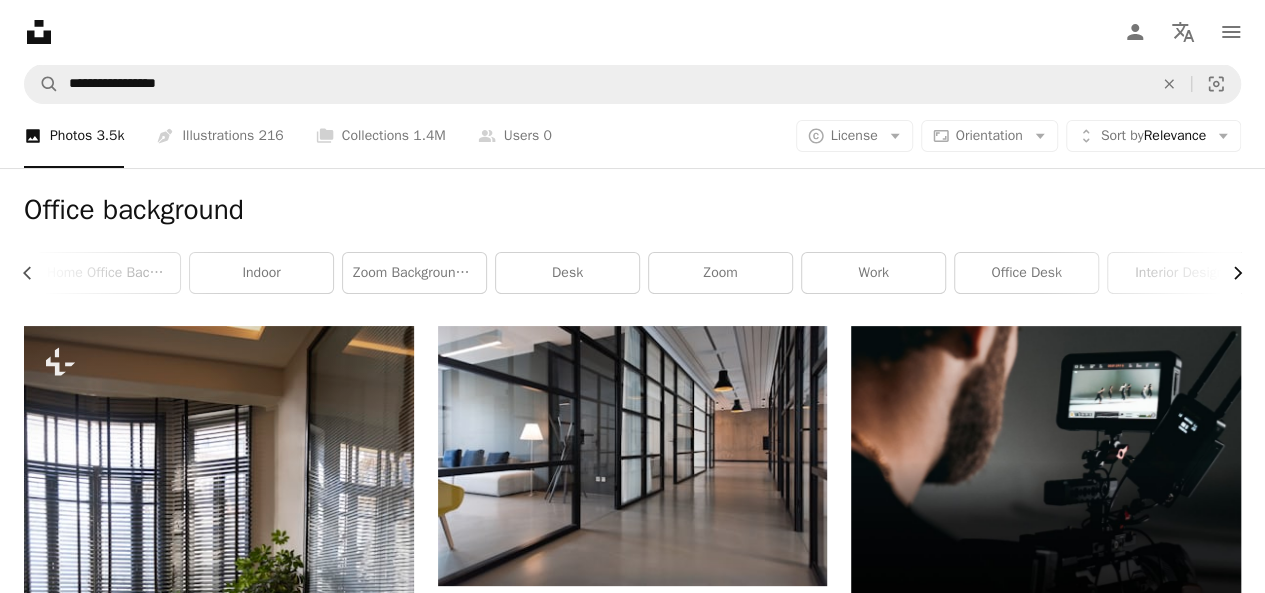 click on "Chevron right" 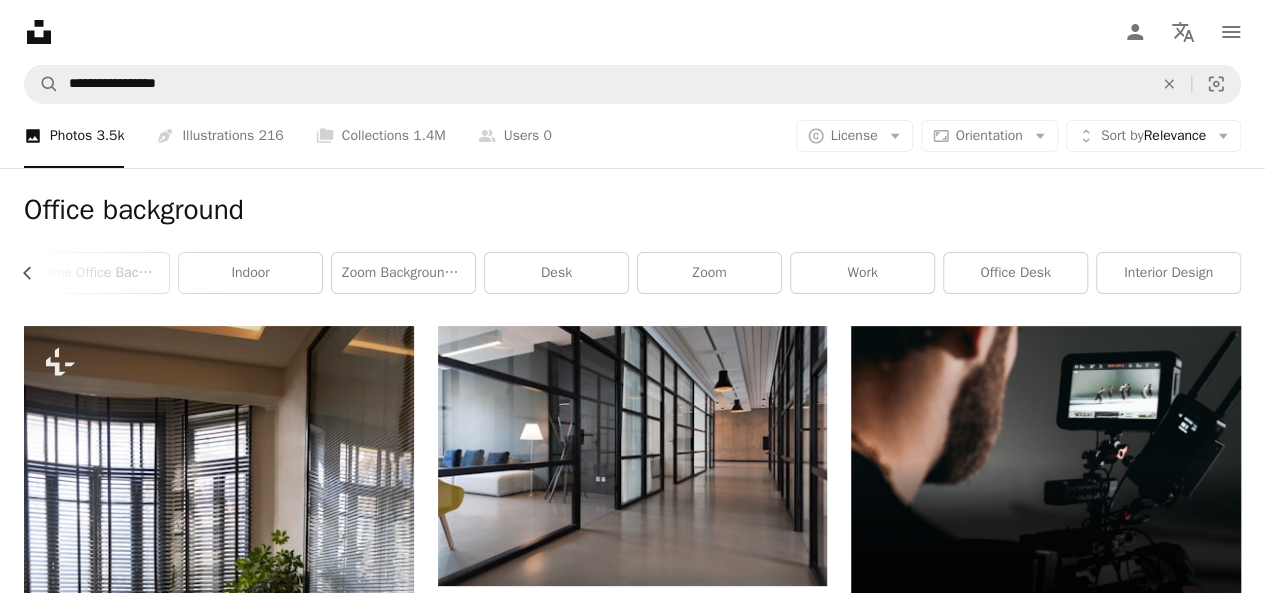 click on "interior design" at bounding box center (1168, 273) 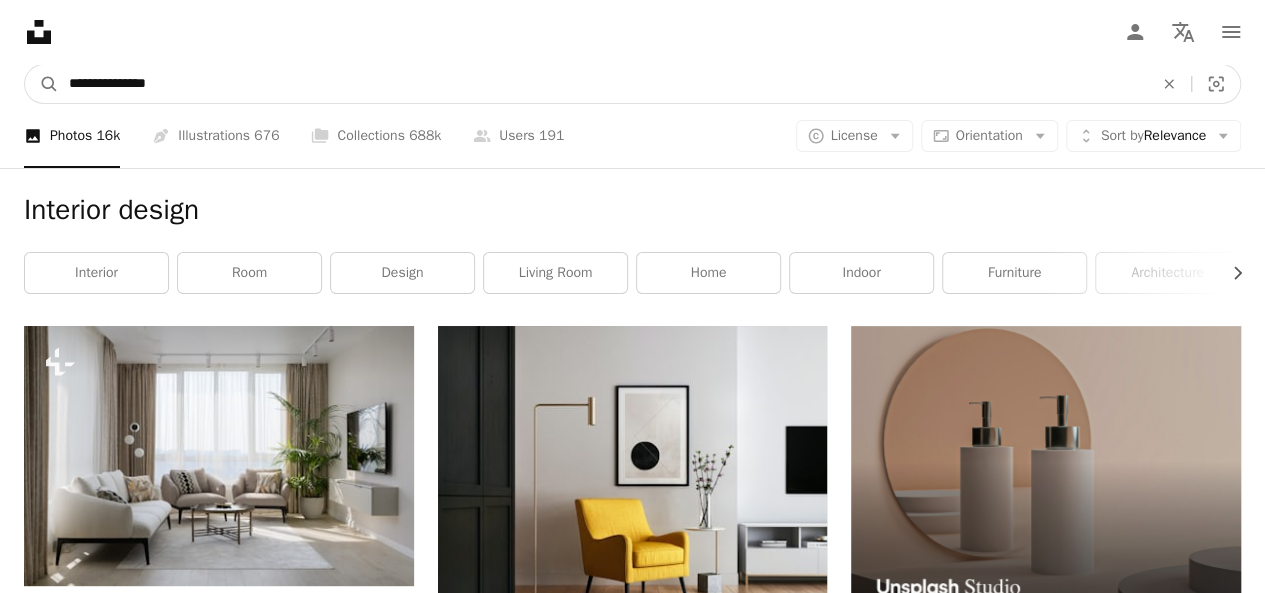 click on "**********" at bounding box center (603, 84) 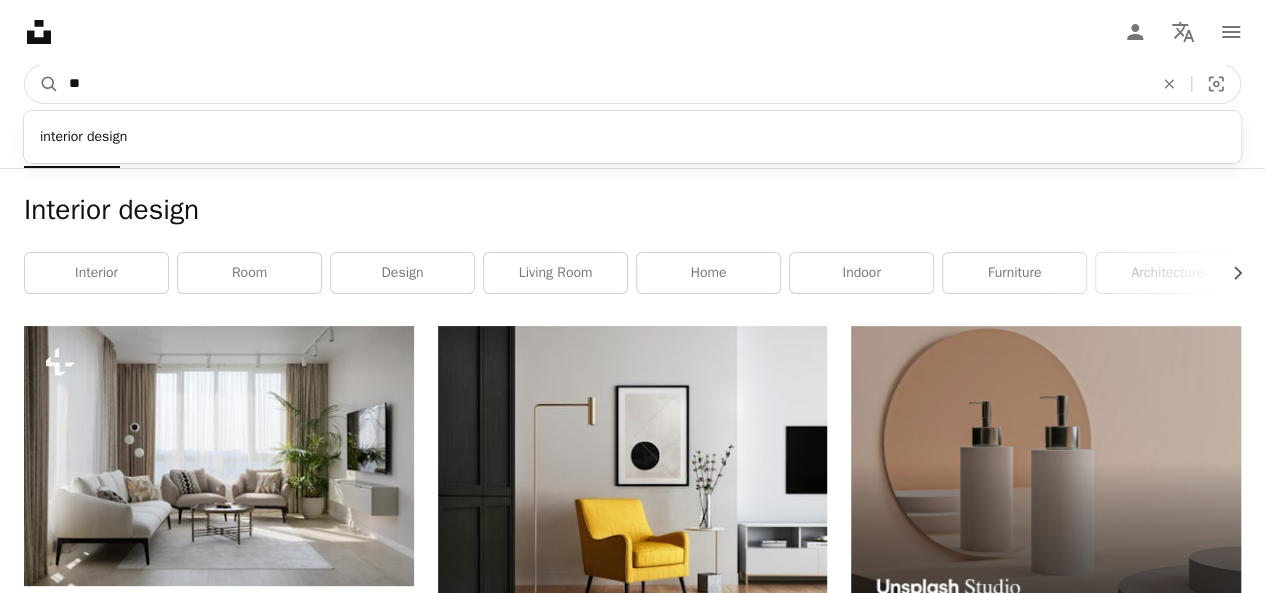 type on "*" 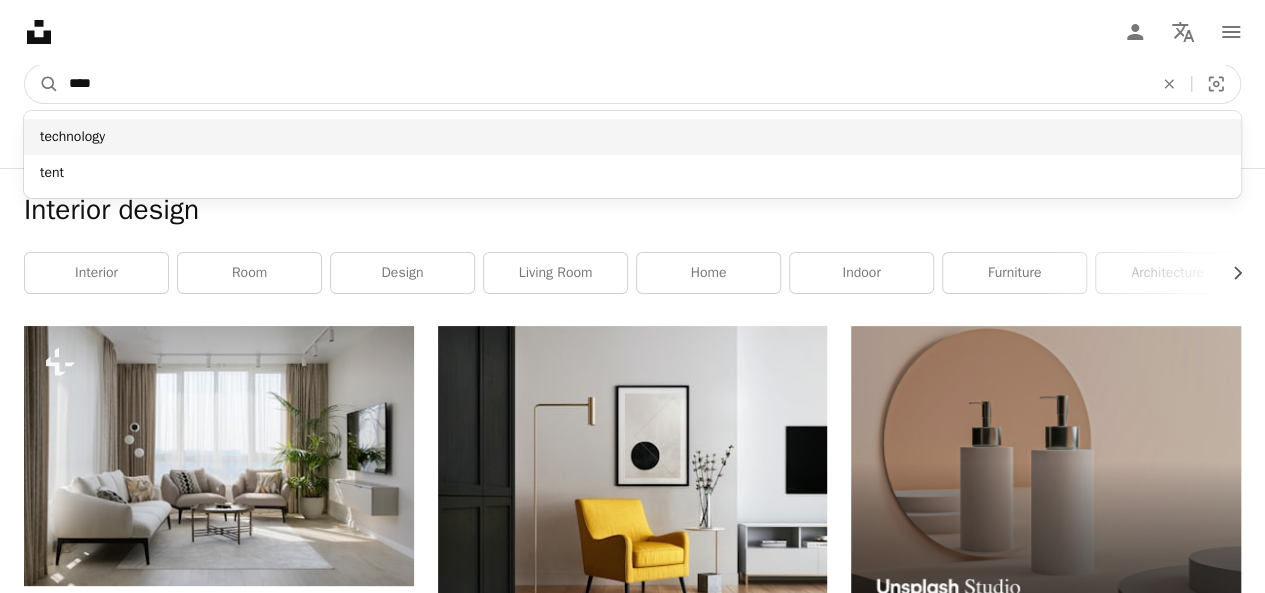 type on "****" 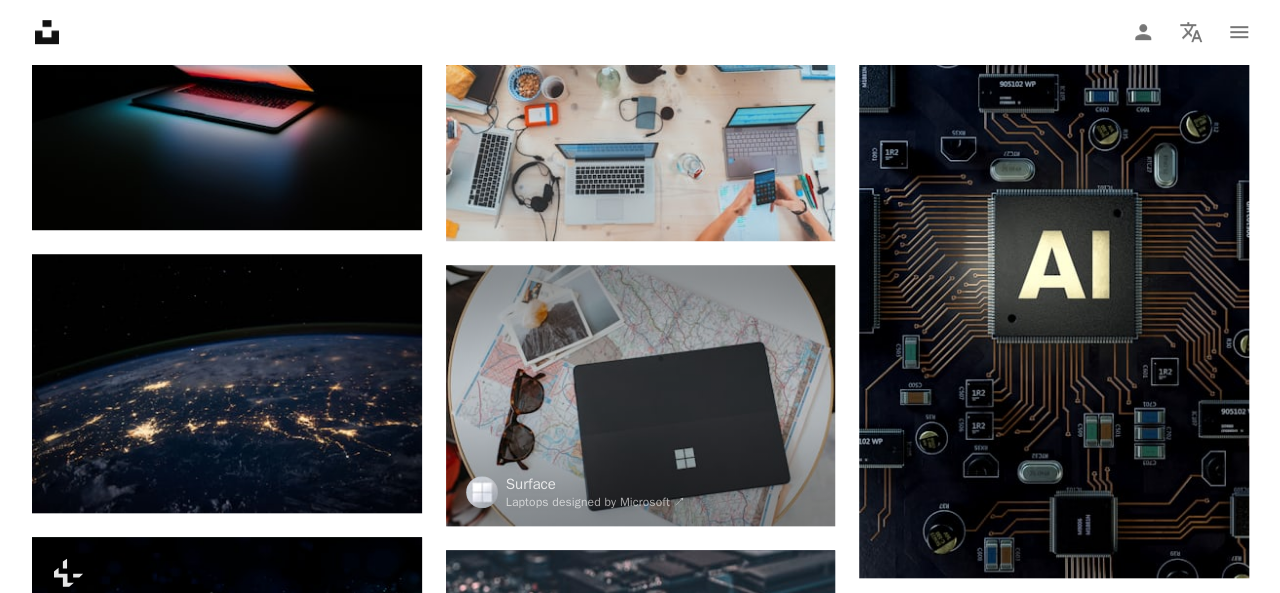 scroll, scrollTop: 680, scrollLeft: 0, axis: vertical 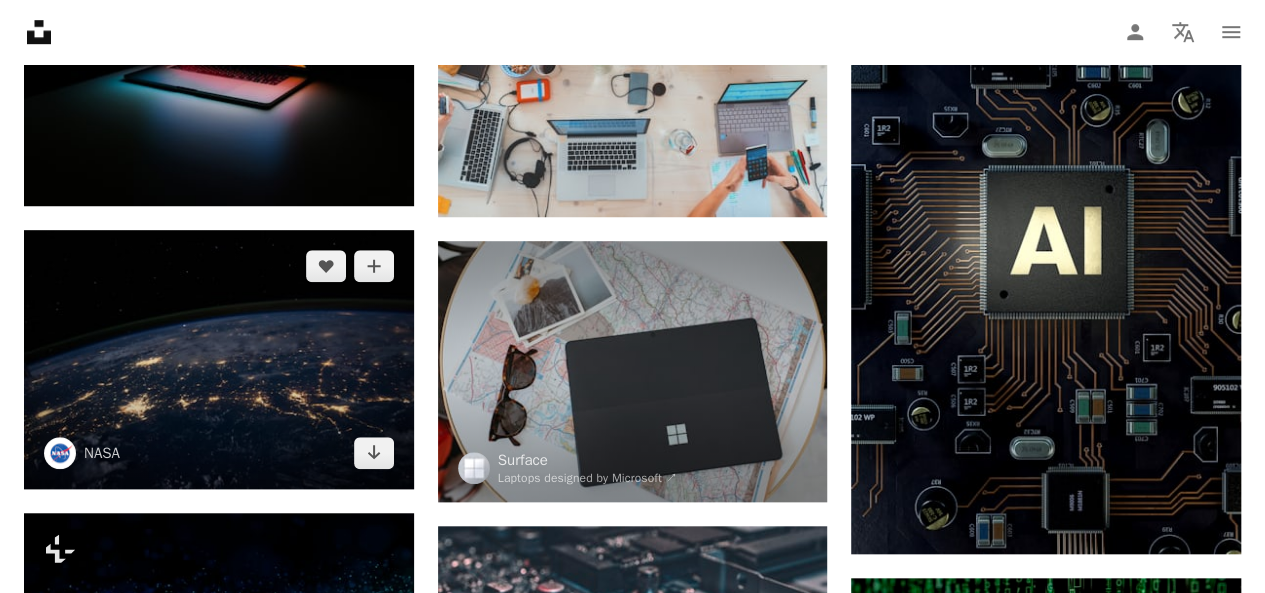 click at bounding box center (219, 359) 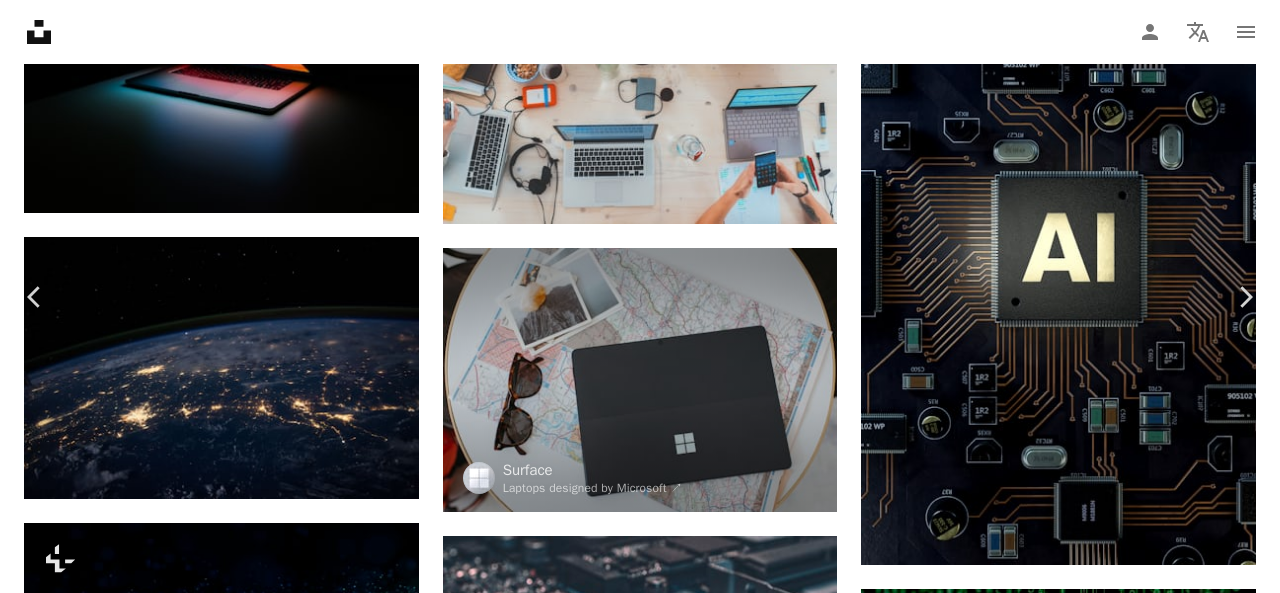 type 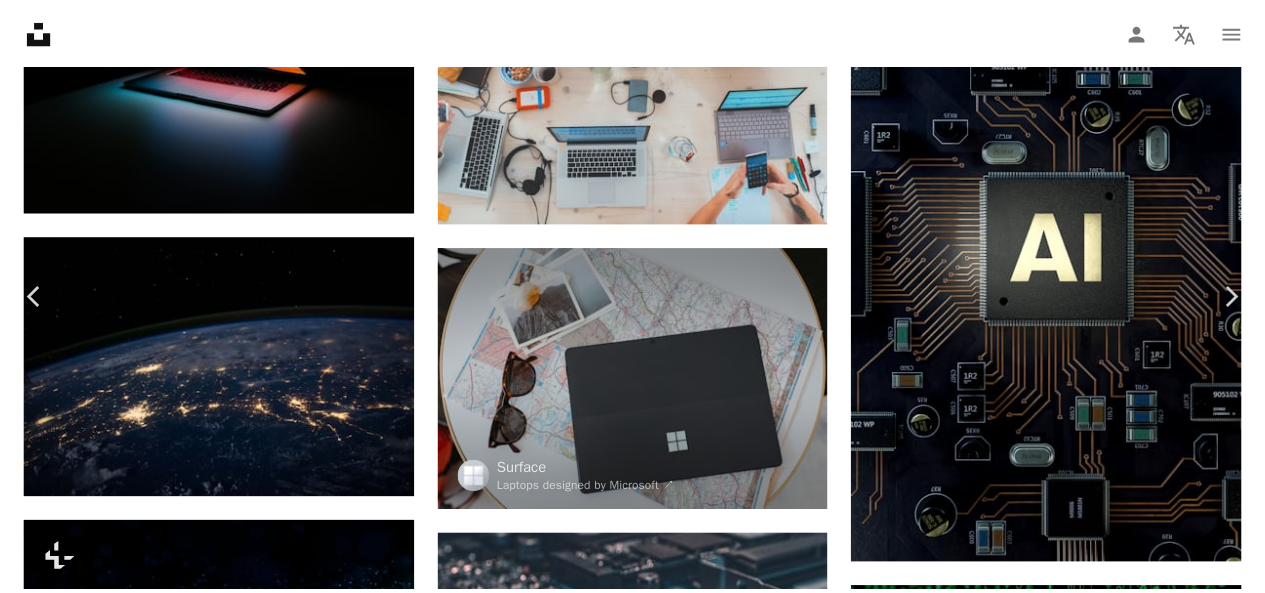 scroll, scrollTop: 75, scrollLeft: 0, axis: vertical 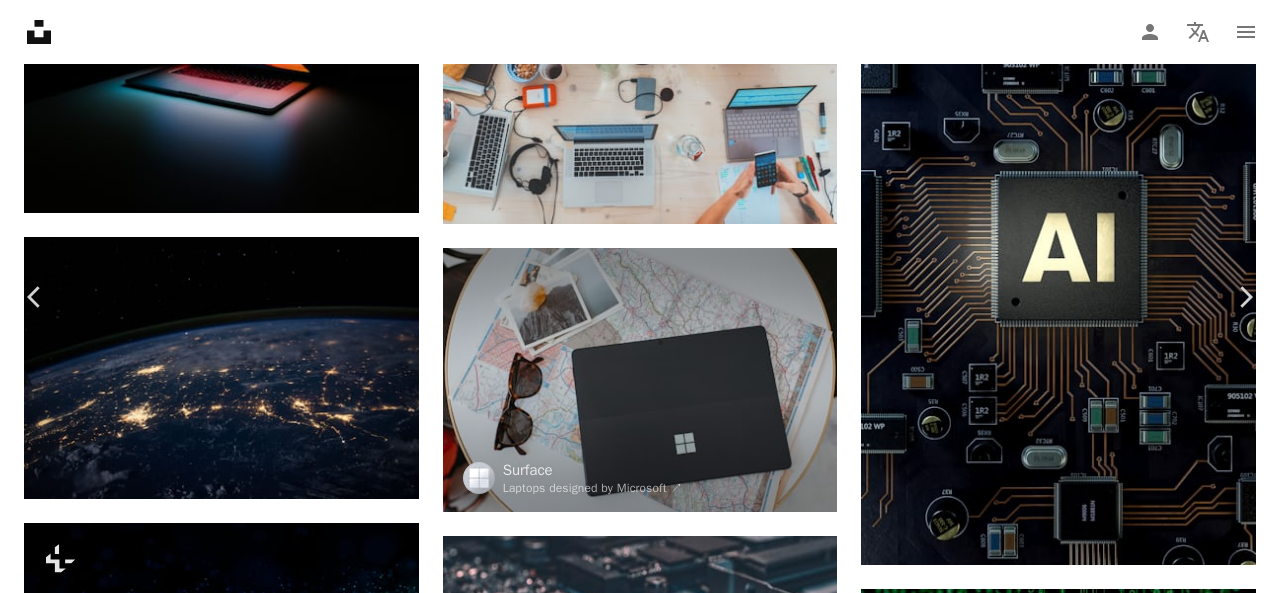 click at bounding box center [633, 18719] 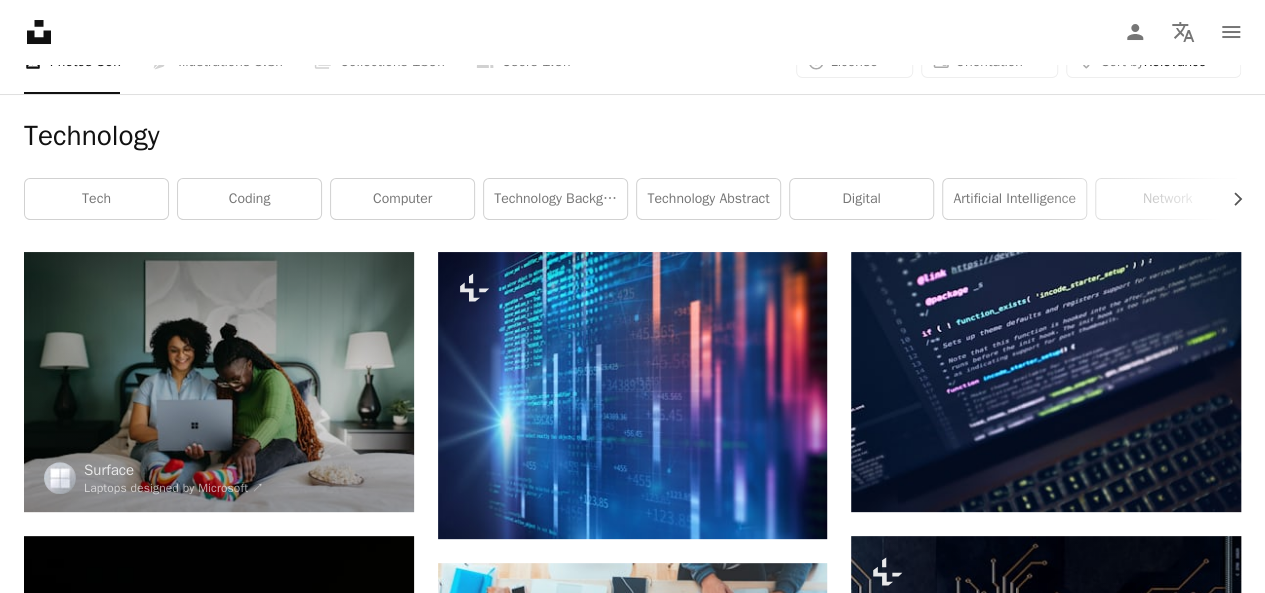 scroll, scrollTop: 0, scrollLeft: 0, axis: both 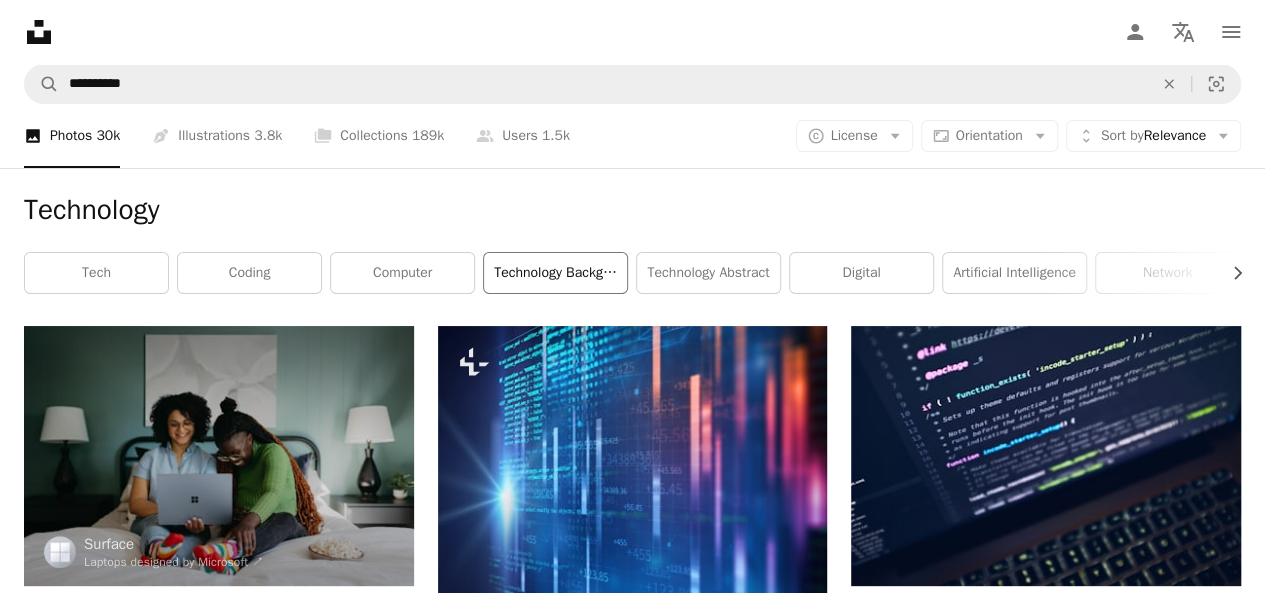 click on "technology background" at bounding box center [555, 273] 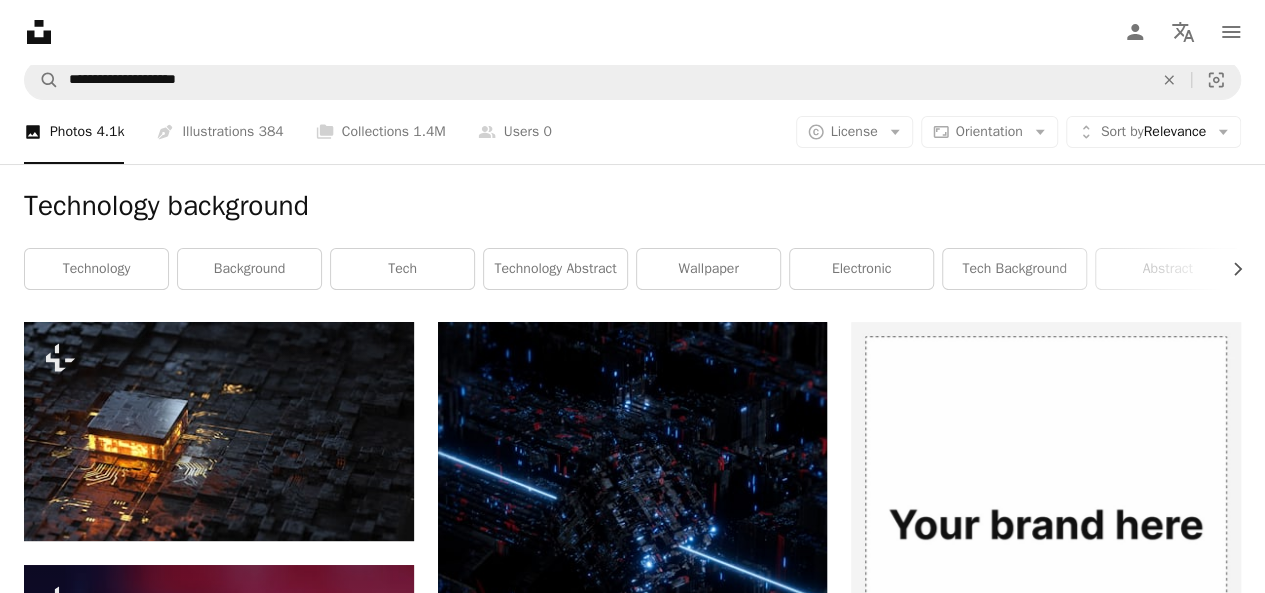 scroll, scrollTop: 0, scrollLeft: 0, axis: both 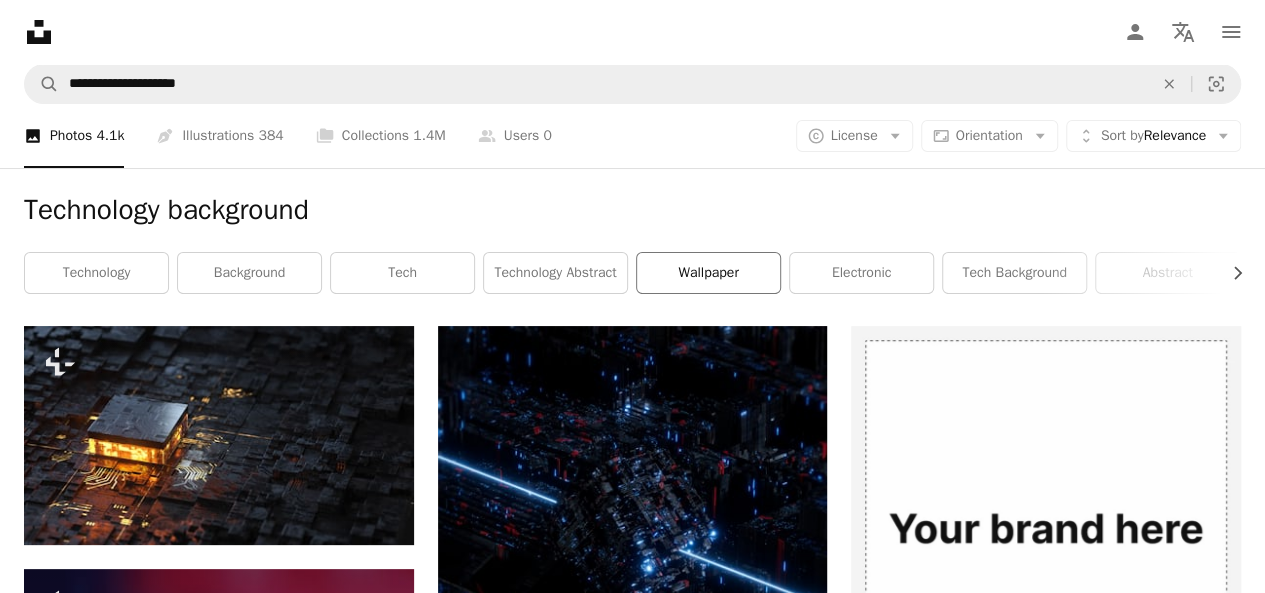 click on "wallpaper" at bounding box center [708, 273] 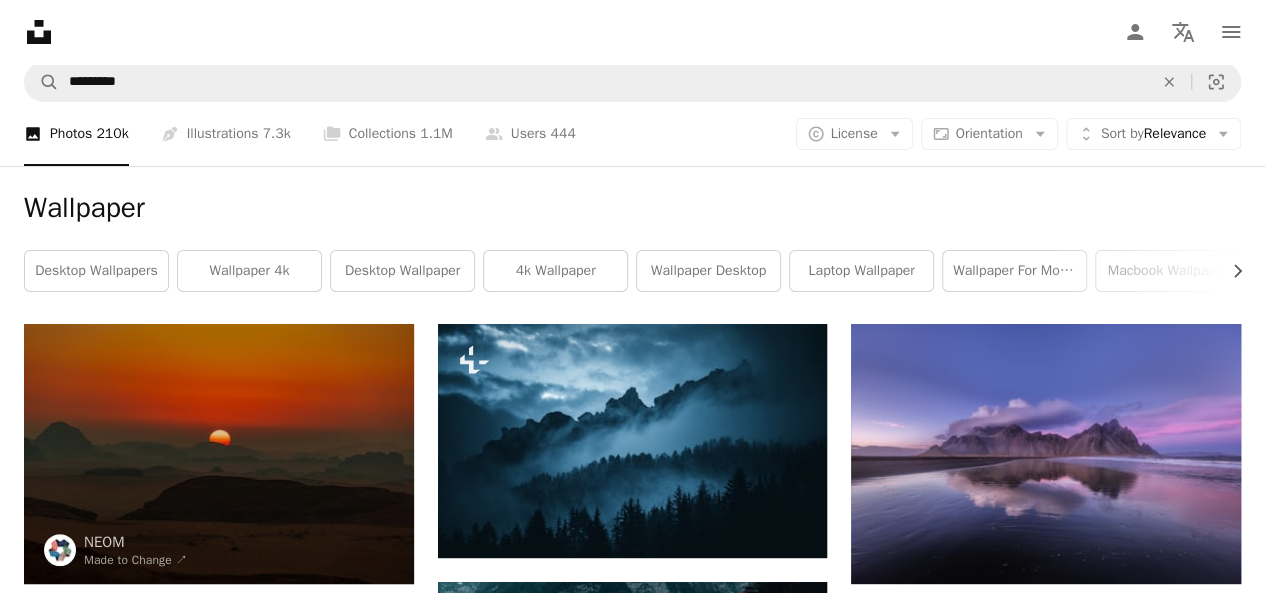 scroll, scrollTop: 0, scrollLeft: 0, axis: both 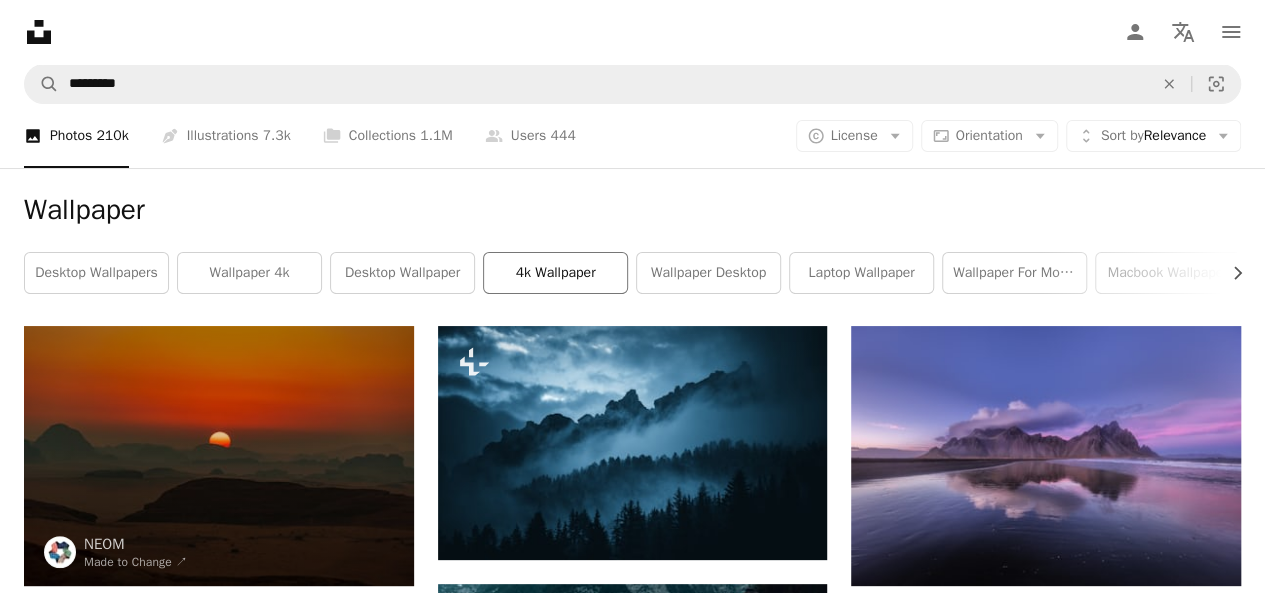 click on "4k wallpaper" at bounding box center [555, 273] 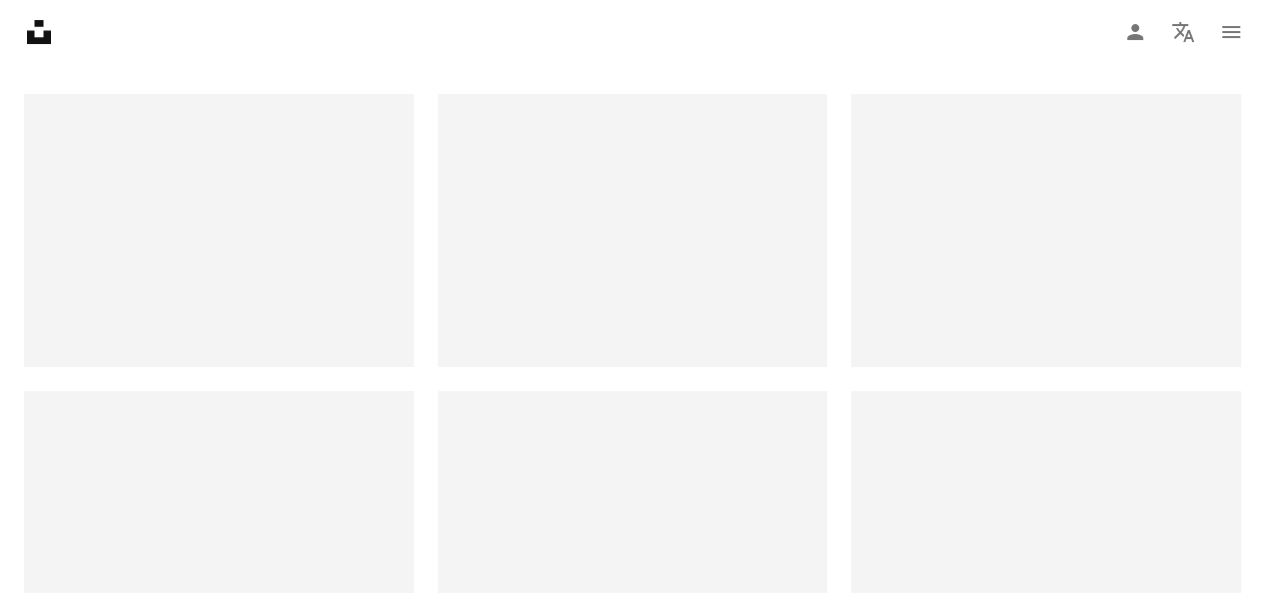 scroll, scrollTop: 240, scrollLeft: 0, axis: vertical 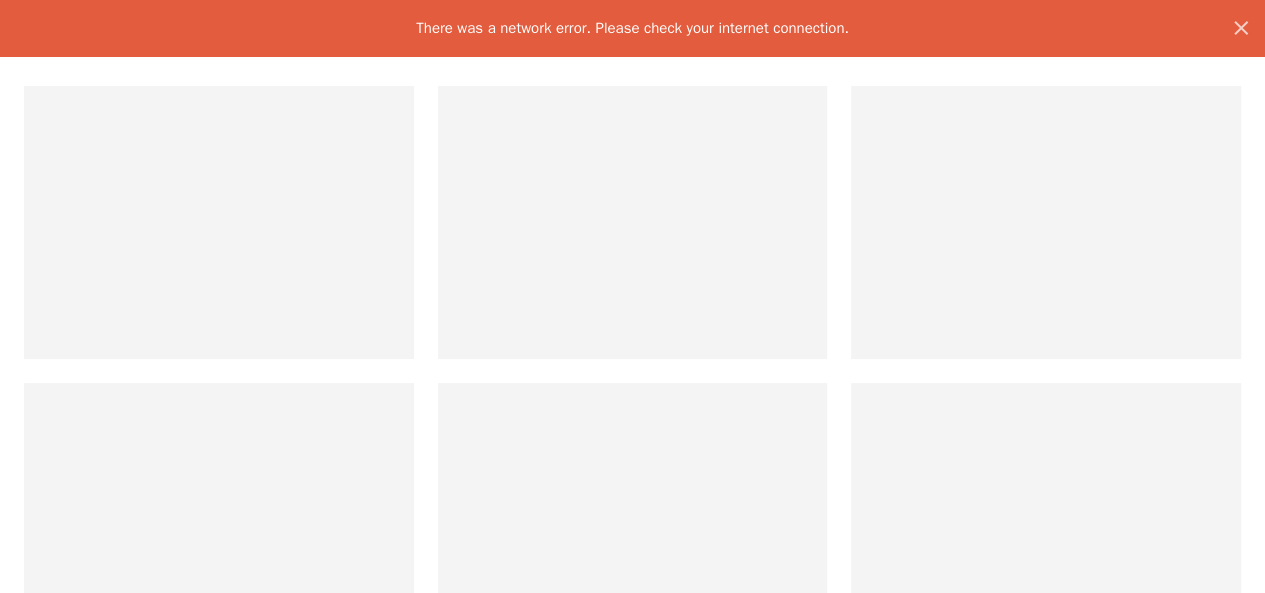 click at bounding box center [633, 222] 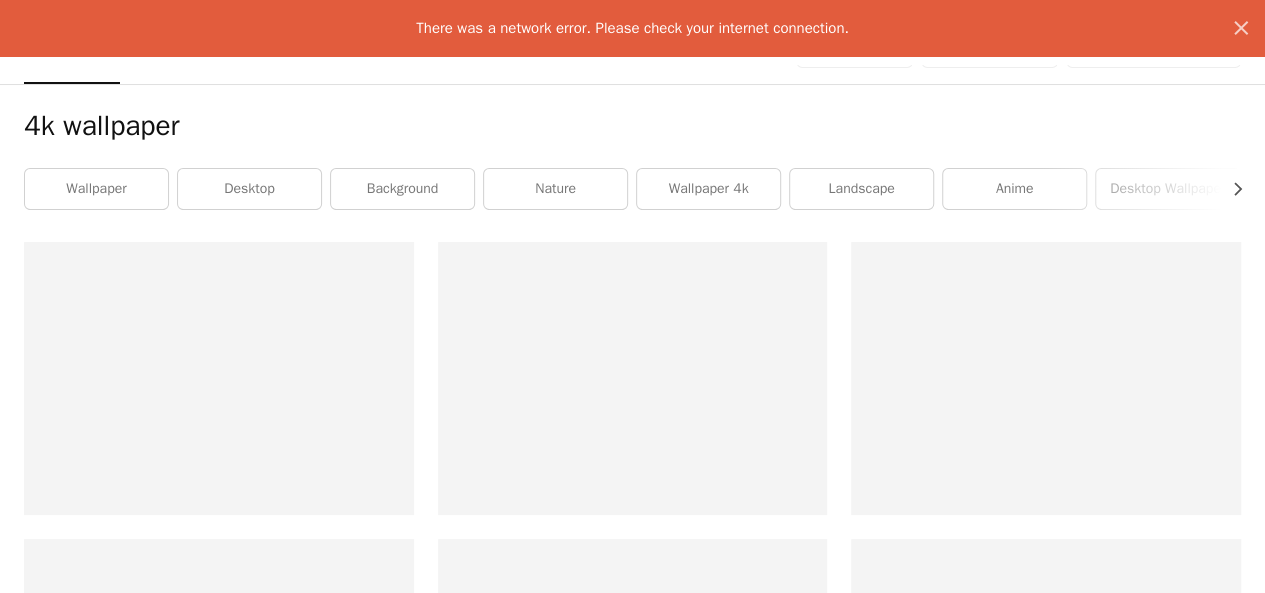 scroll, scrollTop: 0, scrollLeft: 0, axis: both 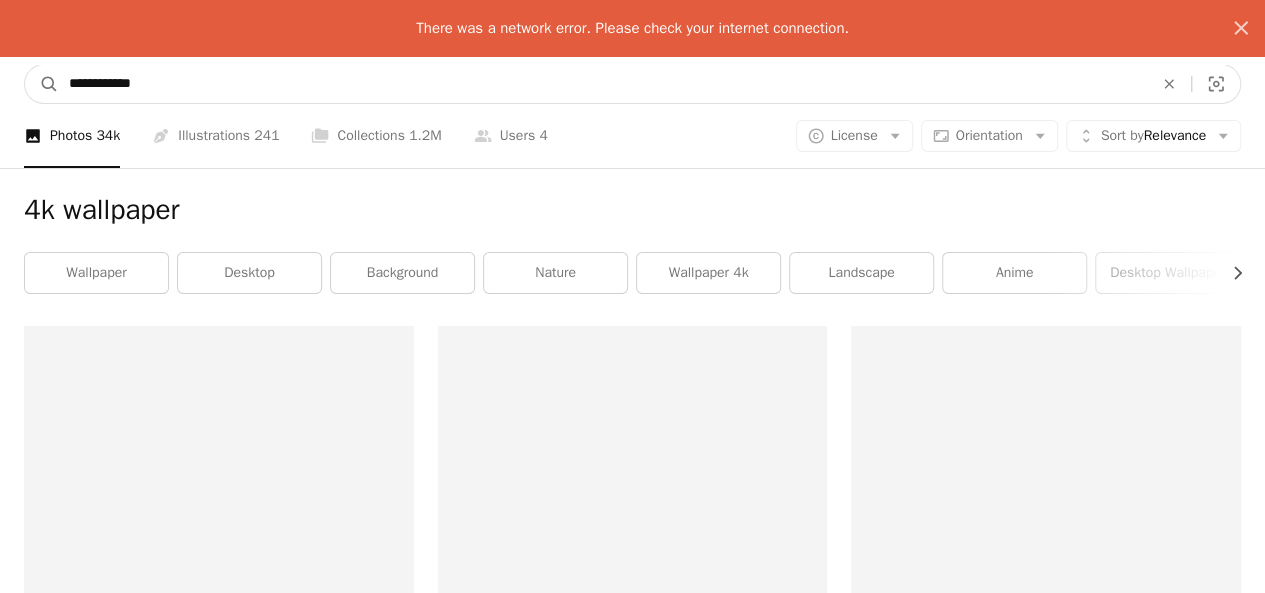 click on "**********" at bounding box center (603, 84) 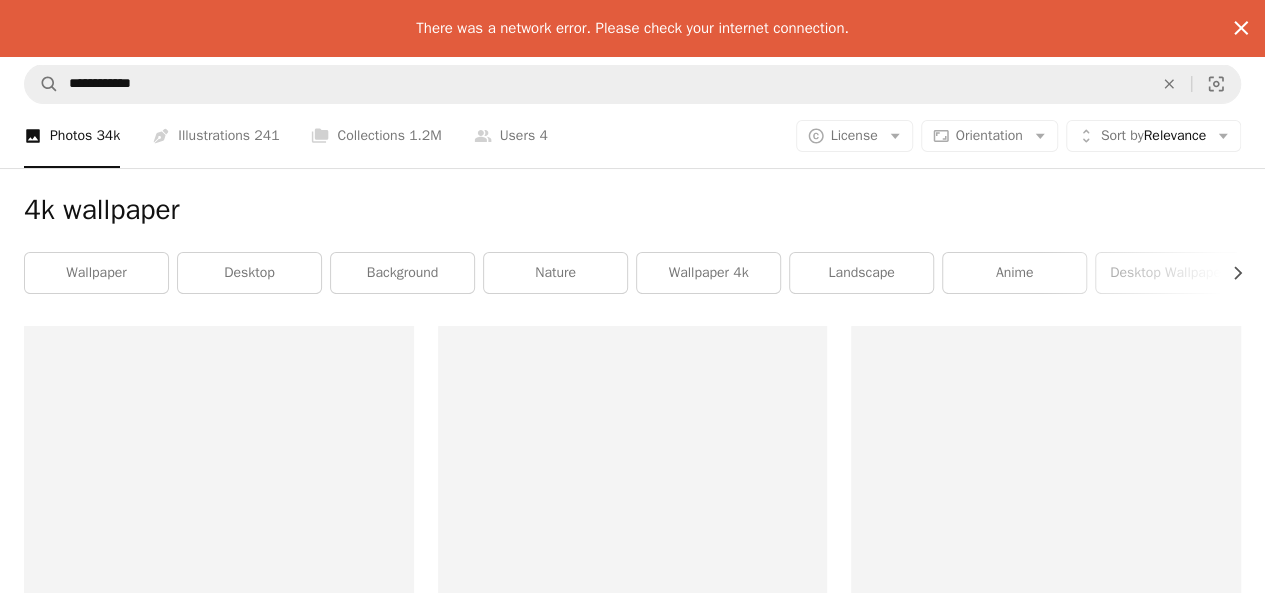 click on "An X shape" 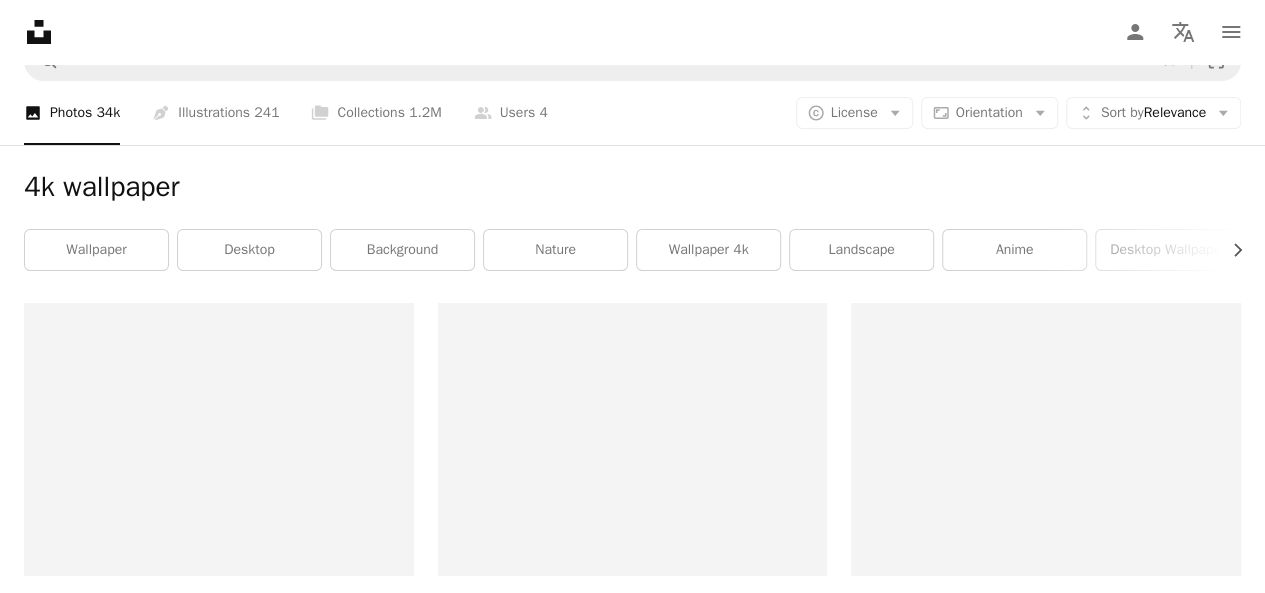 scroll, scrollTop: 0, scrollLeft: 0, axis: both 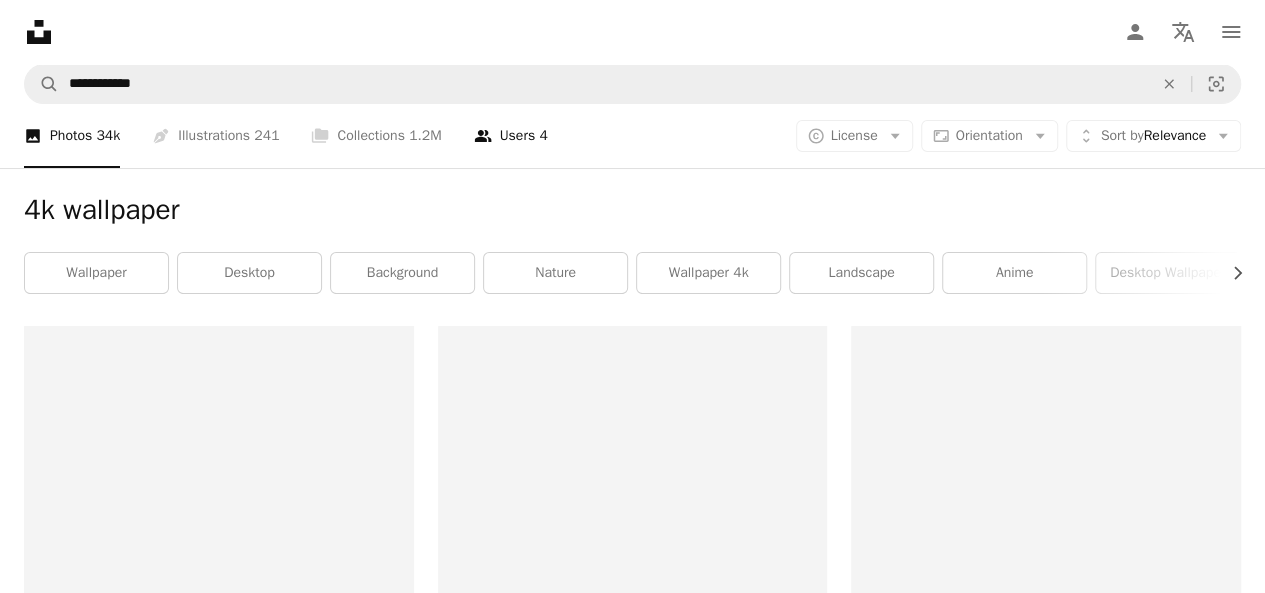 click on "A group of people Users   4" at bounding box center [511, 136] 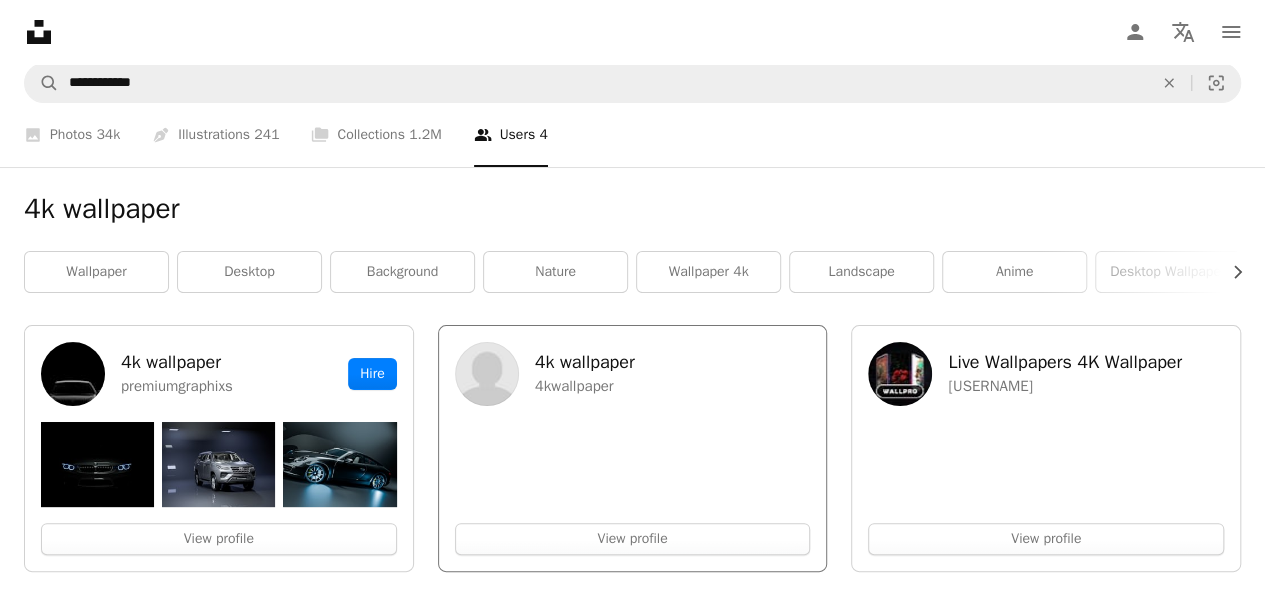 scroll, scrollTop: 0, scrollLeft: 0, axis: both 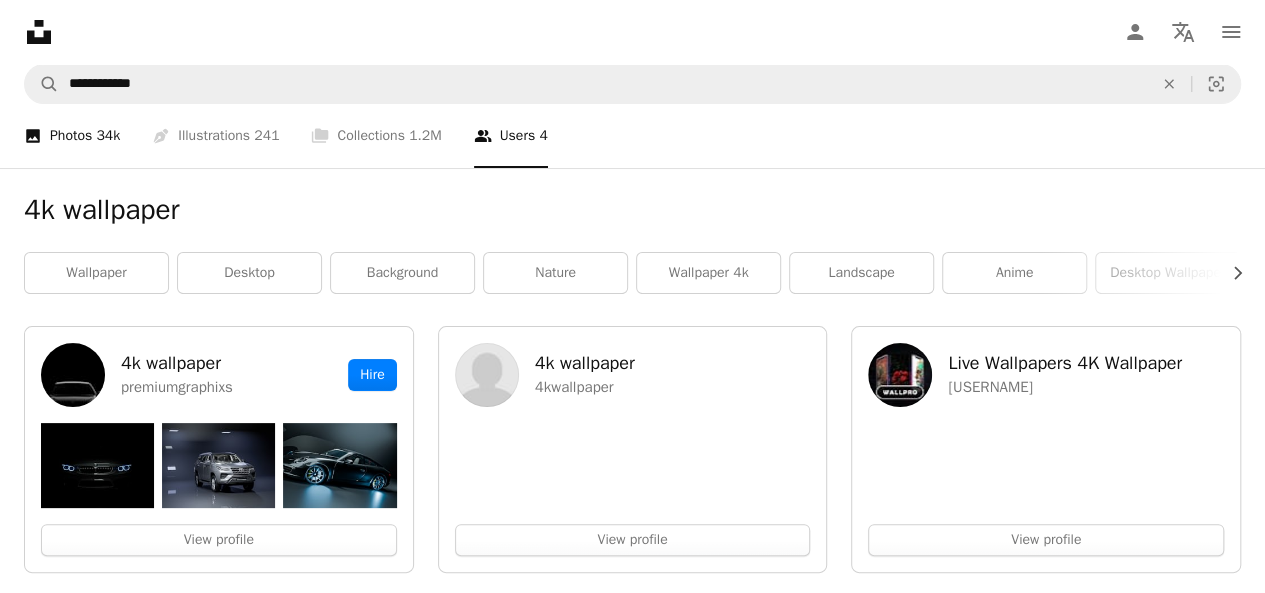 click on "A photo Photos   34k" at bounding box center (72, 136) 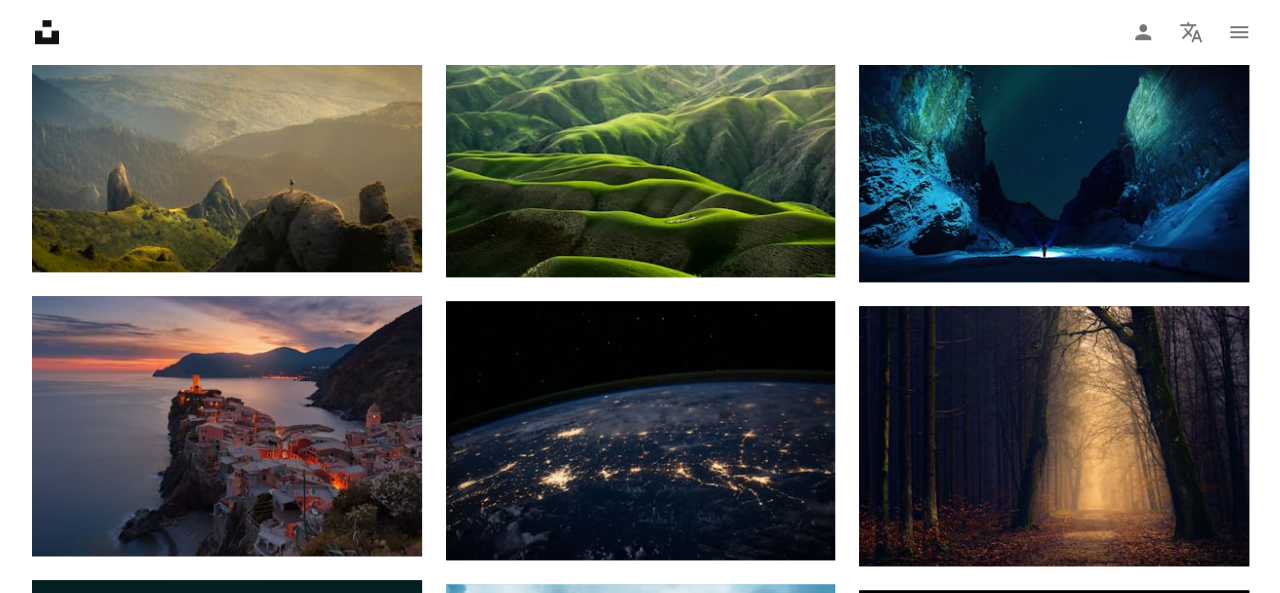 scroll, scrollTop: 880, scrollLeft: 0, axis: vertical 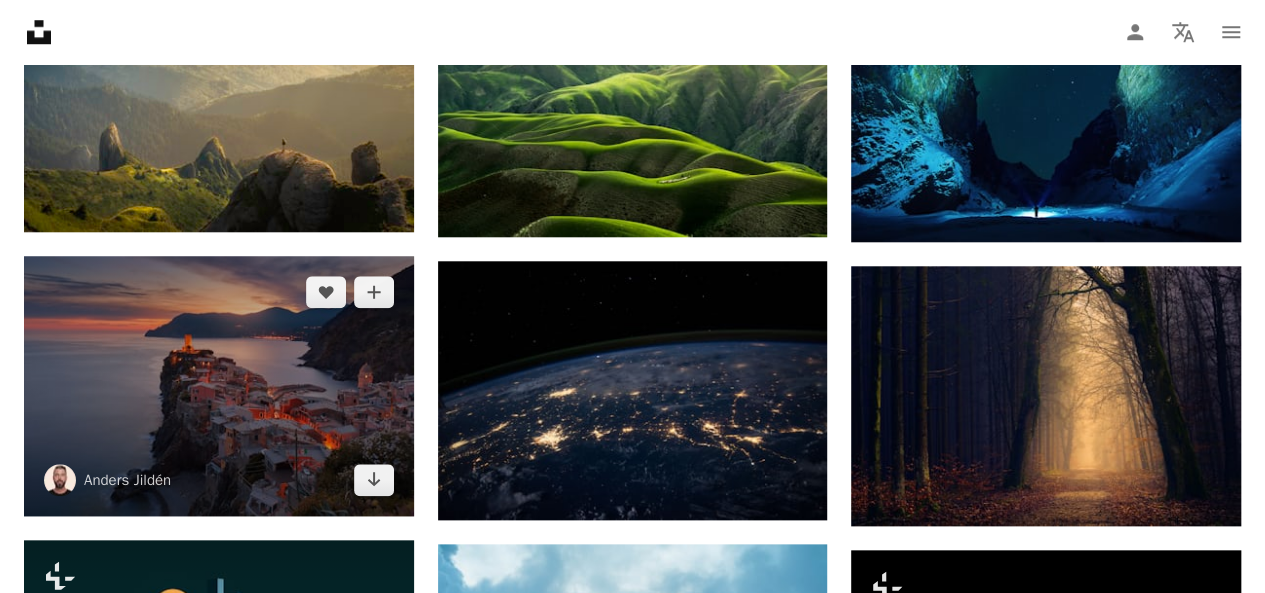 click at bounding box center [219, 386] 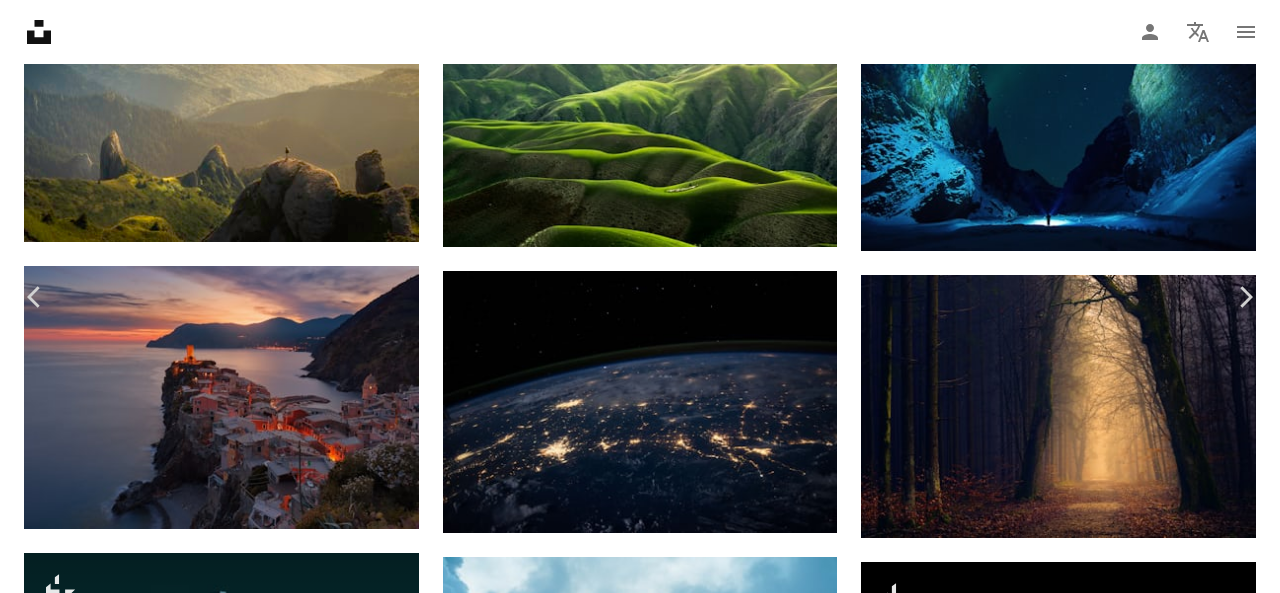 click on "Download free" at bounding box center (1081, 2632) 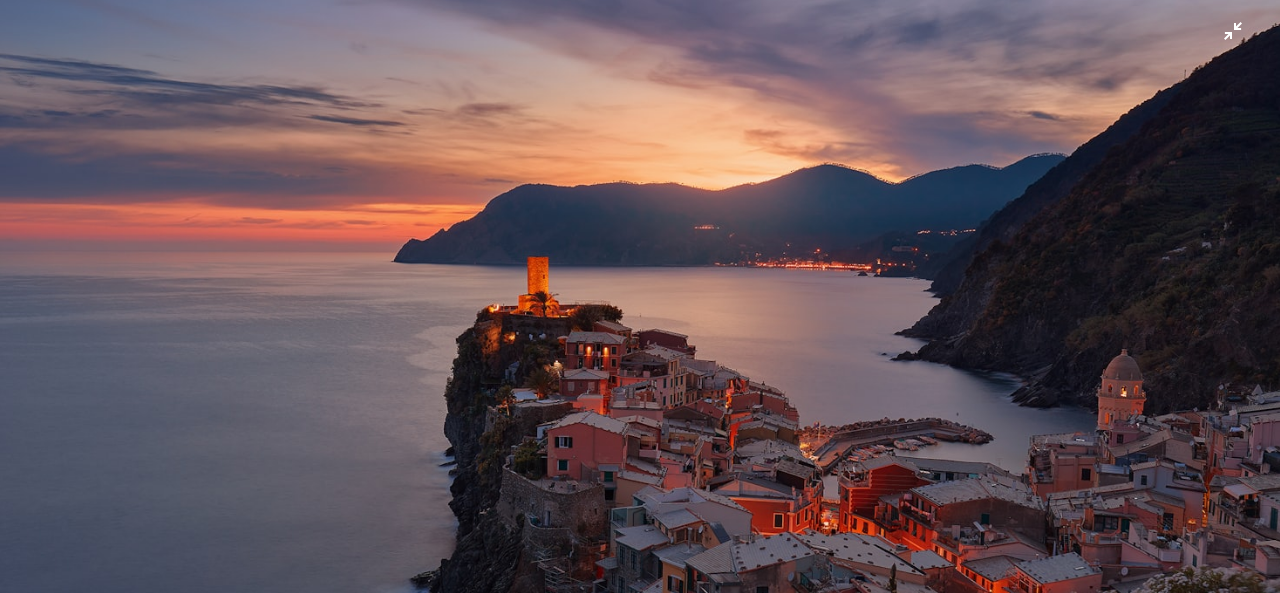 scroll, scrollTop: 120, scrollLeft: 0, axis: vertical 